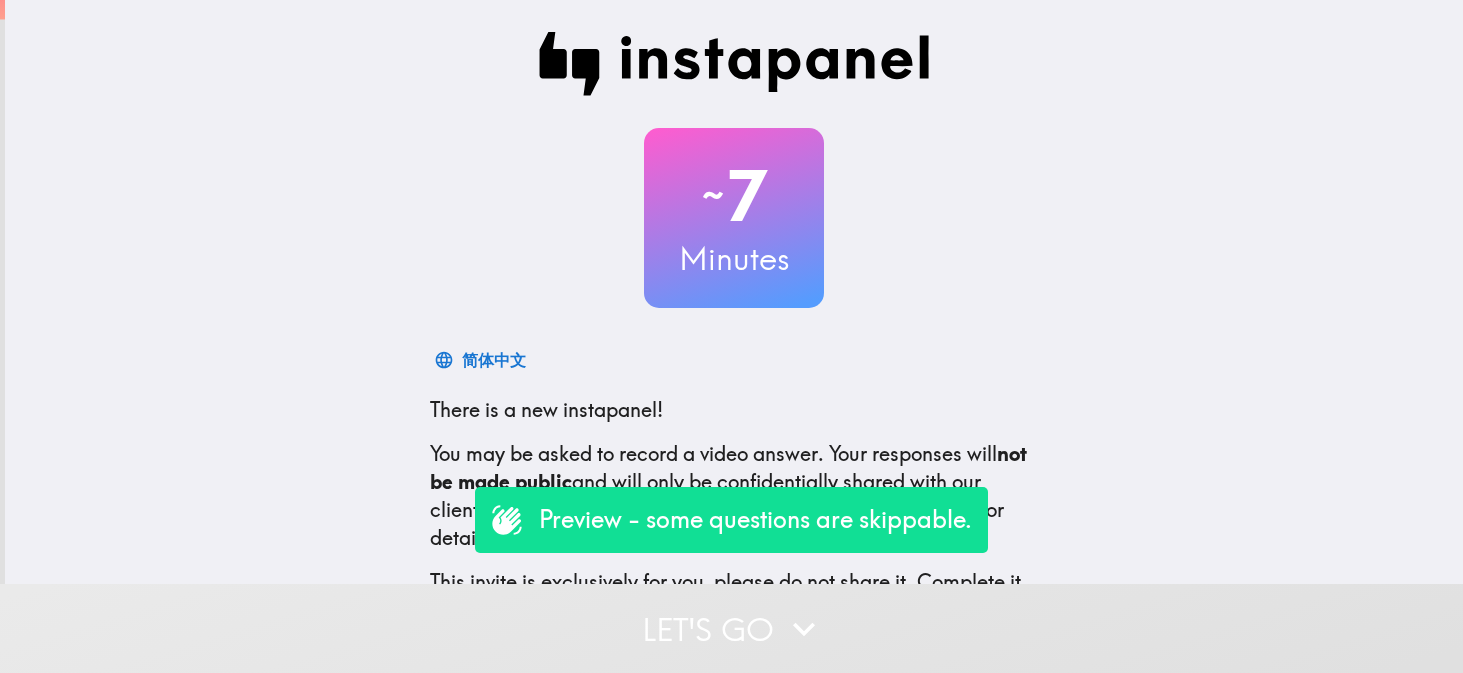 scroll, scrollTop: 0, scrollLeft: 0, axis: both 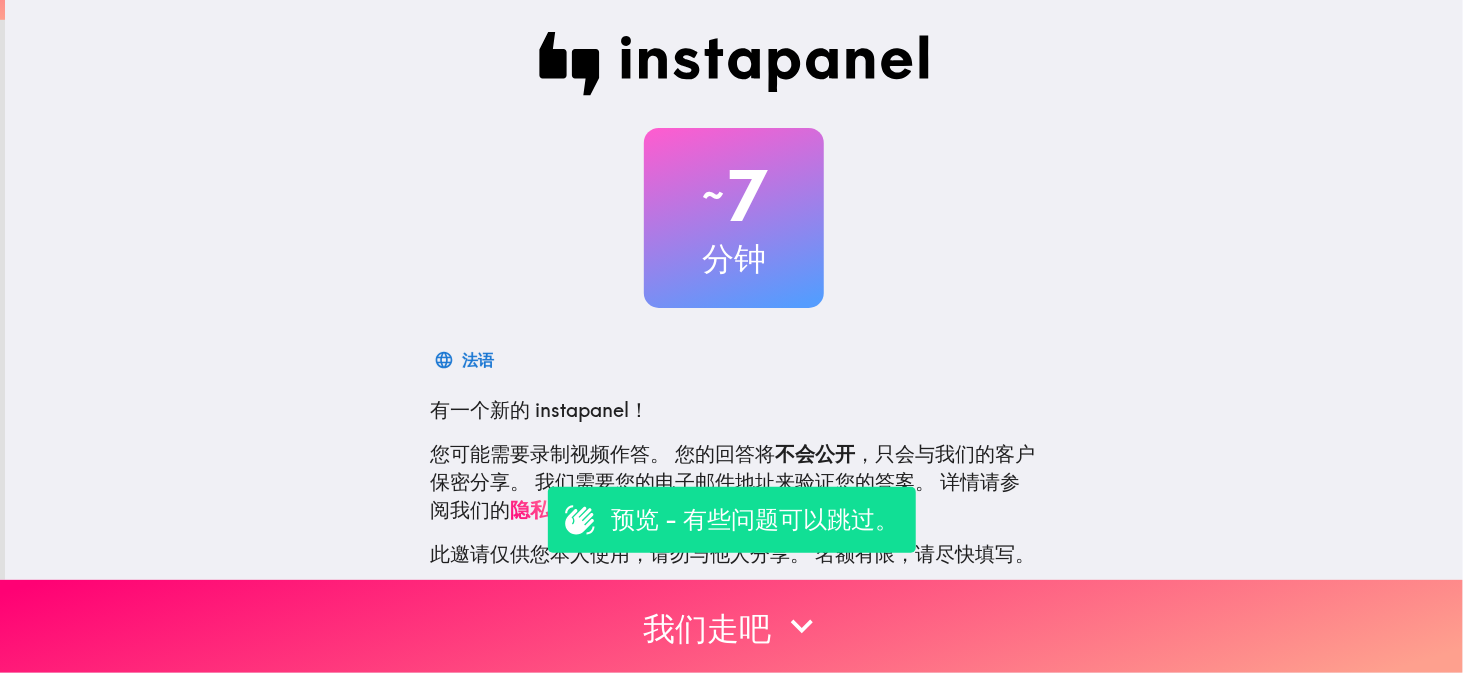 click on "分钟" at bounding box center (734, 258) 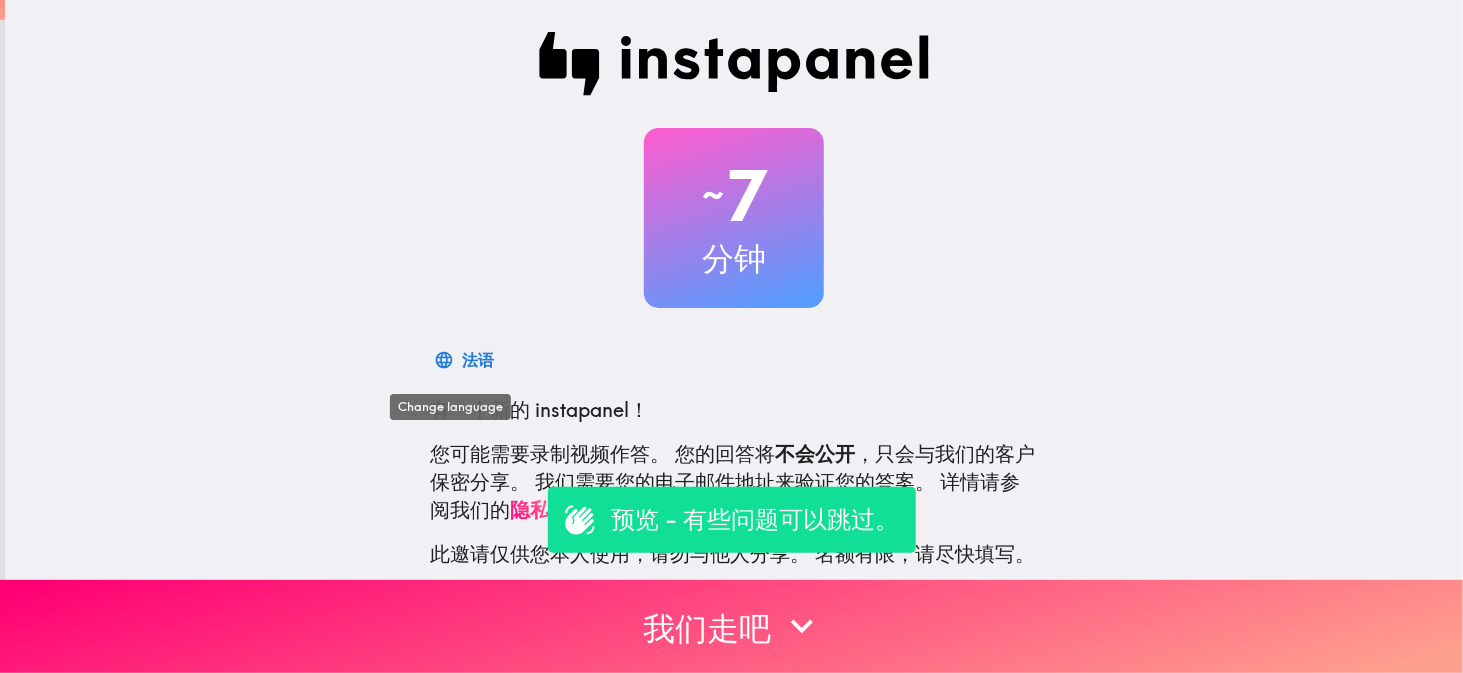 click on "法语" at bounding box center (478, 360) 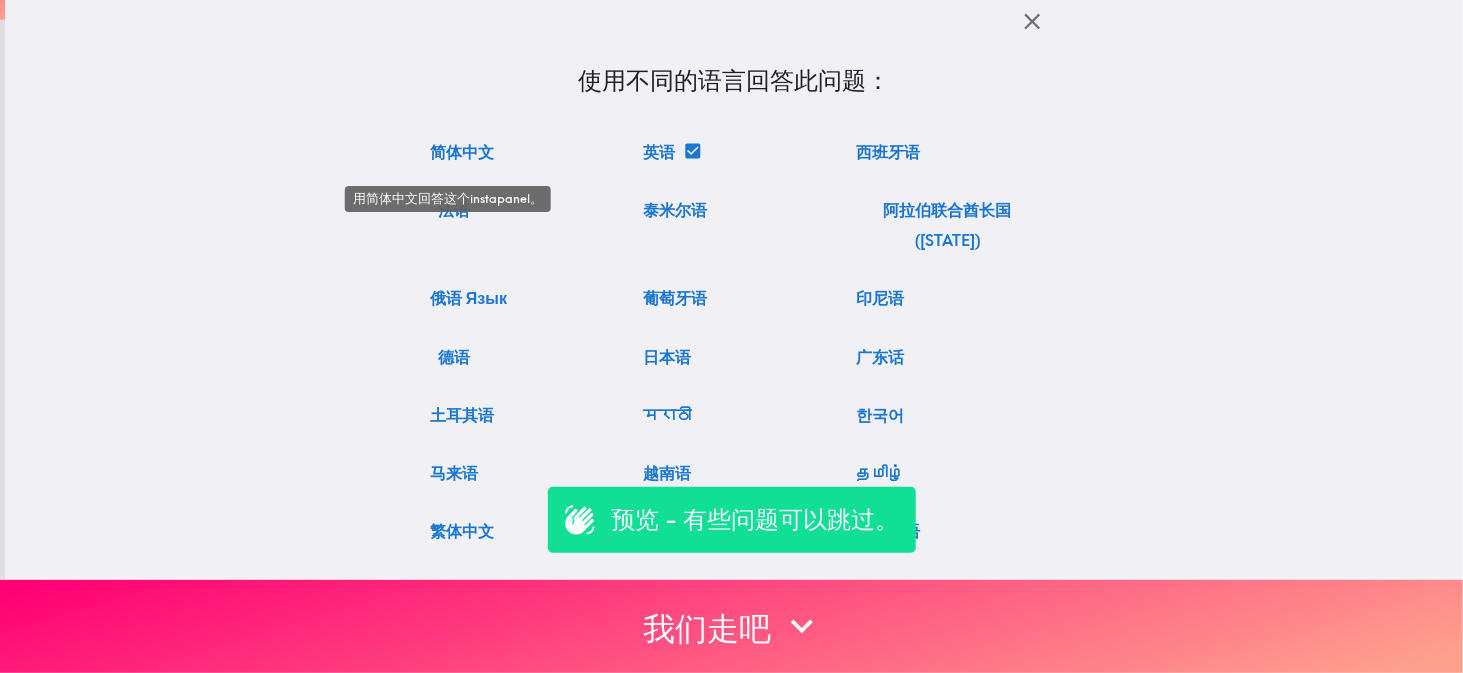 click on "简体中文" at bounding box center [462, 152] 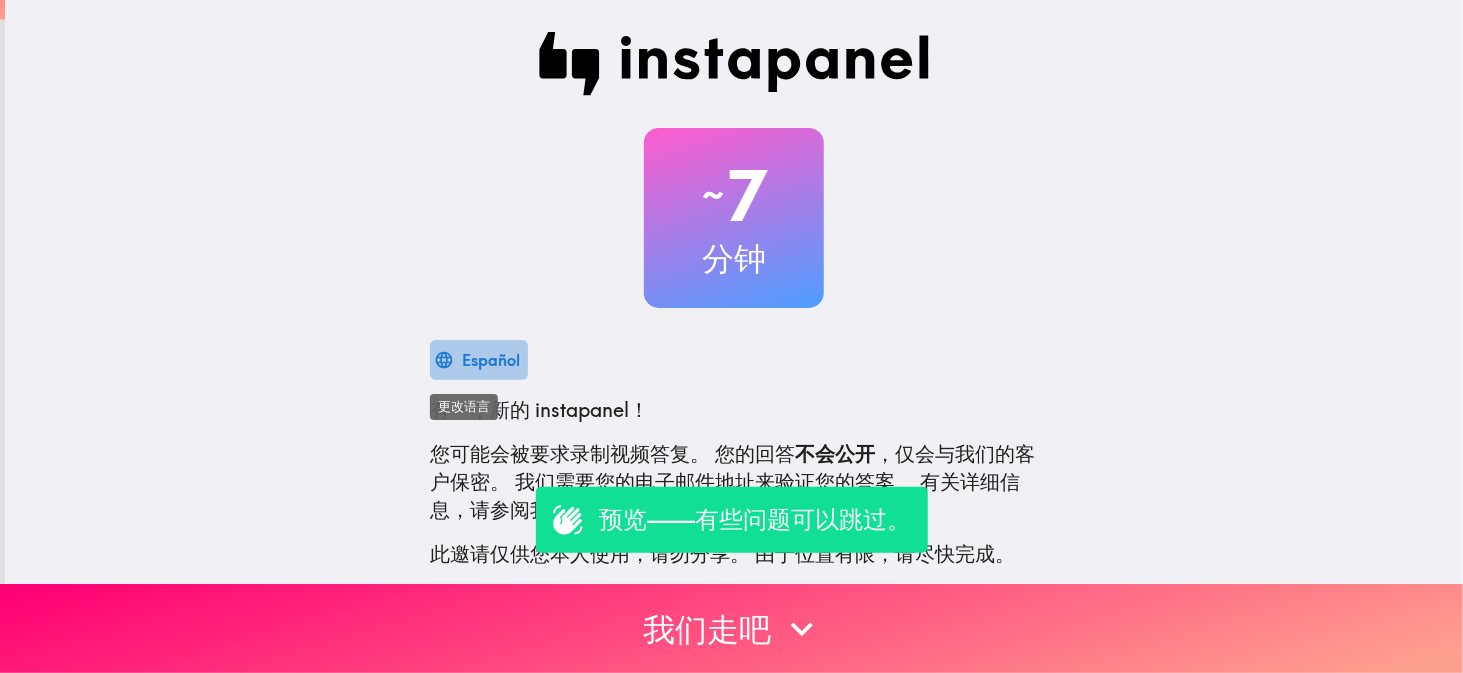 click on "Español" at bounding box center [491, 360] 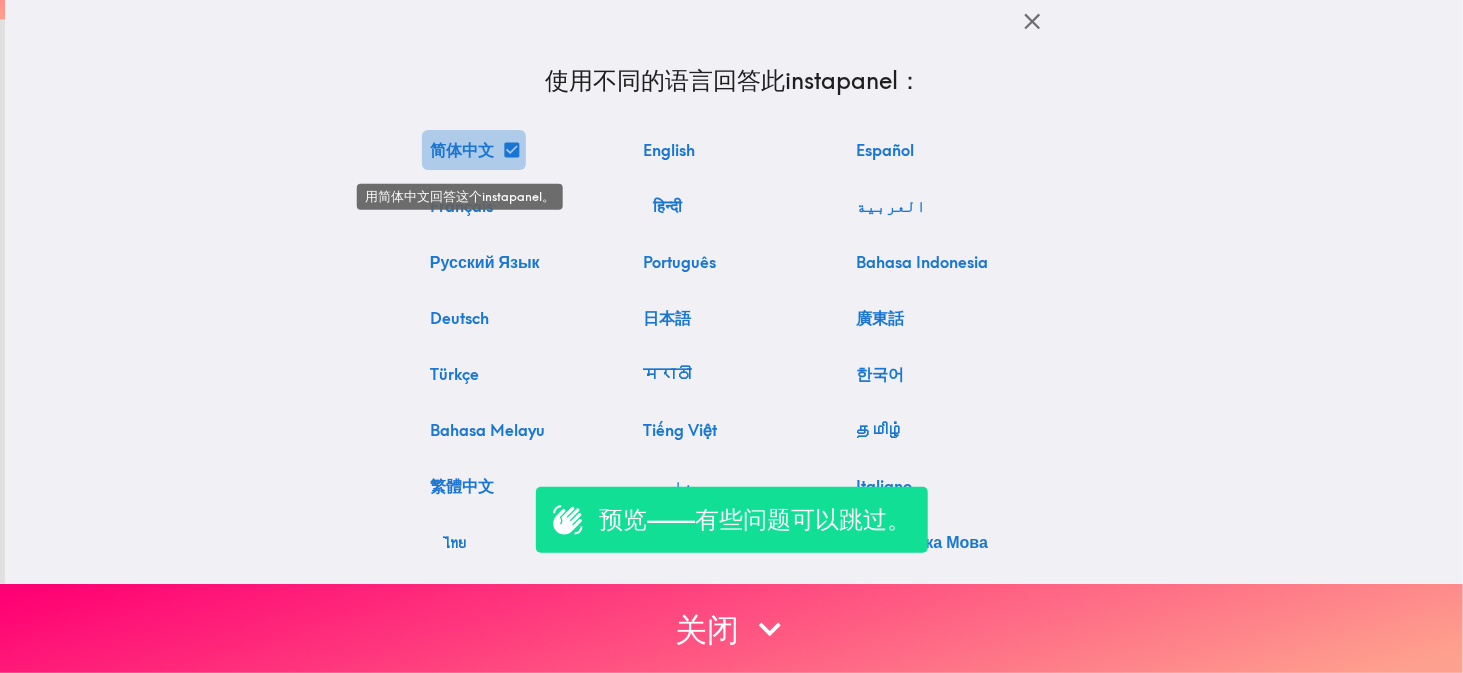 click on "简体中文" at bounding box center [474, 150] 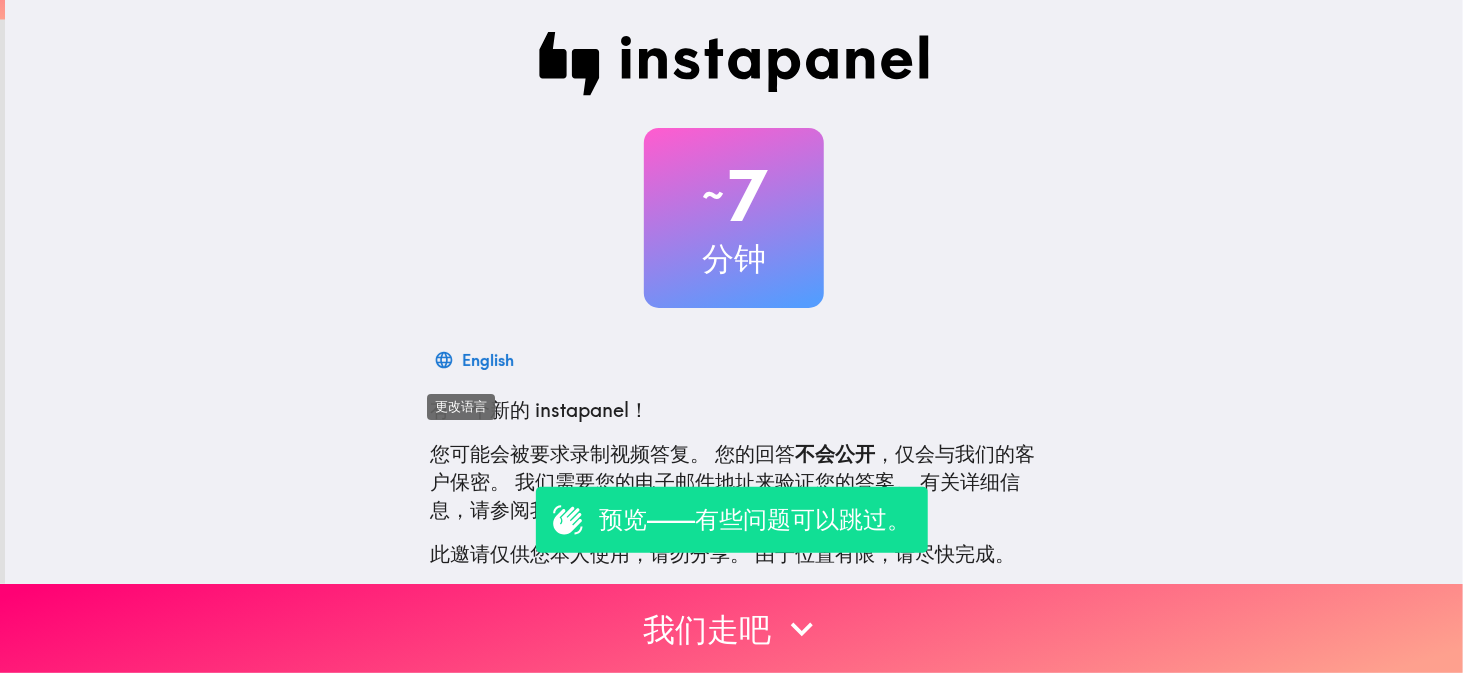 click on "English" at bounding box center (488, 360) 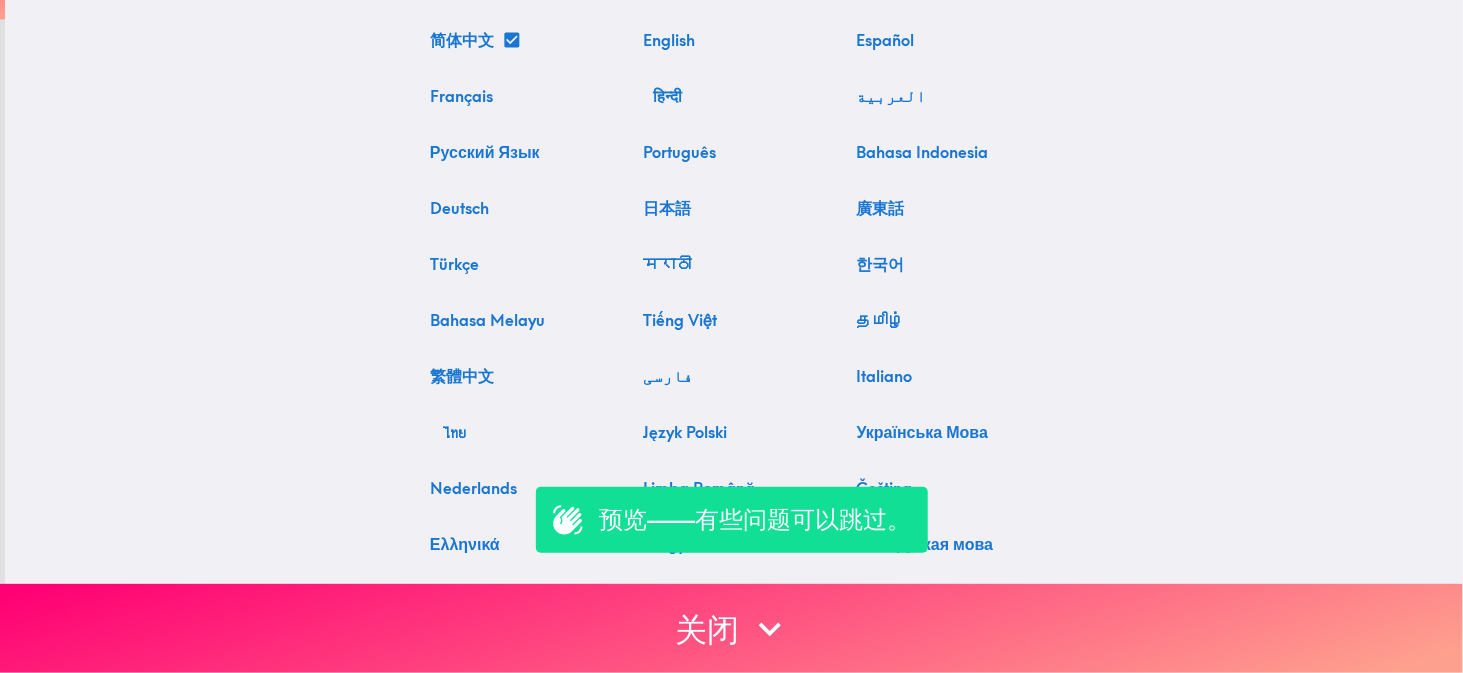 scroll, scrollTop: 0, scrollLeft: 0, axis: both 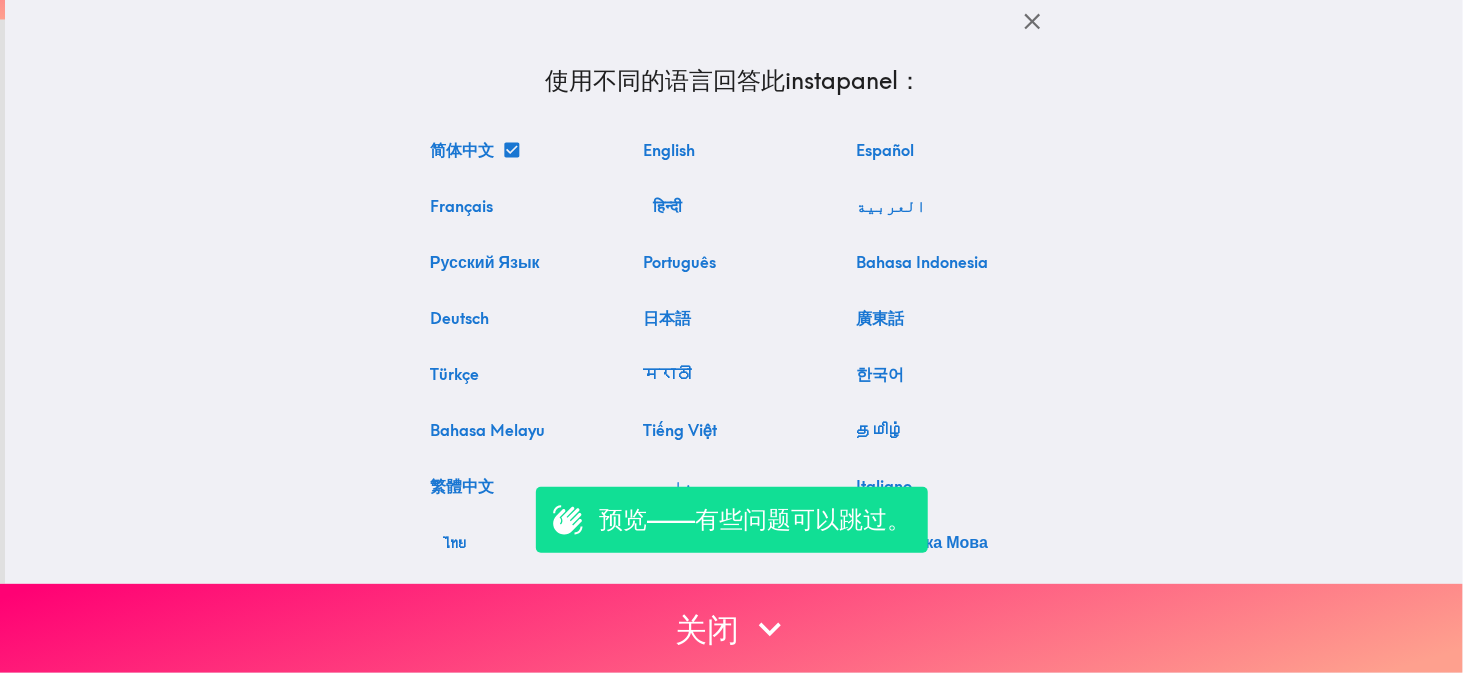 click at bounding box center (1032, 22) 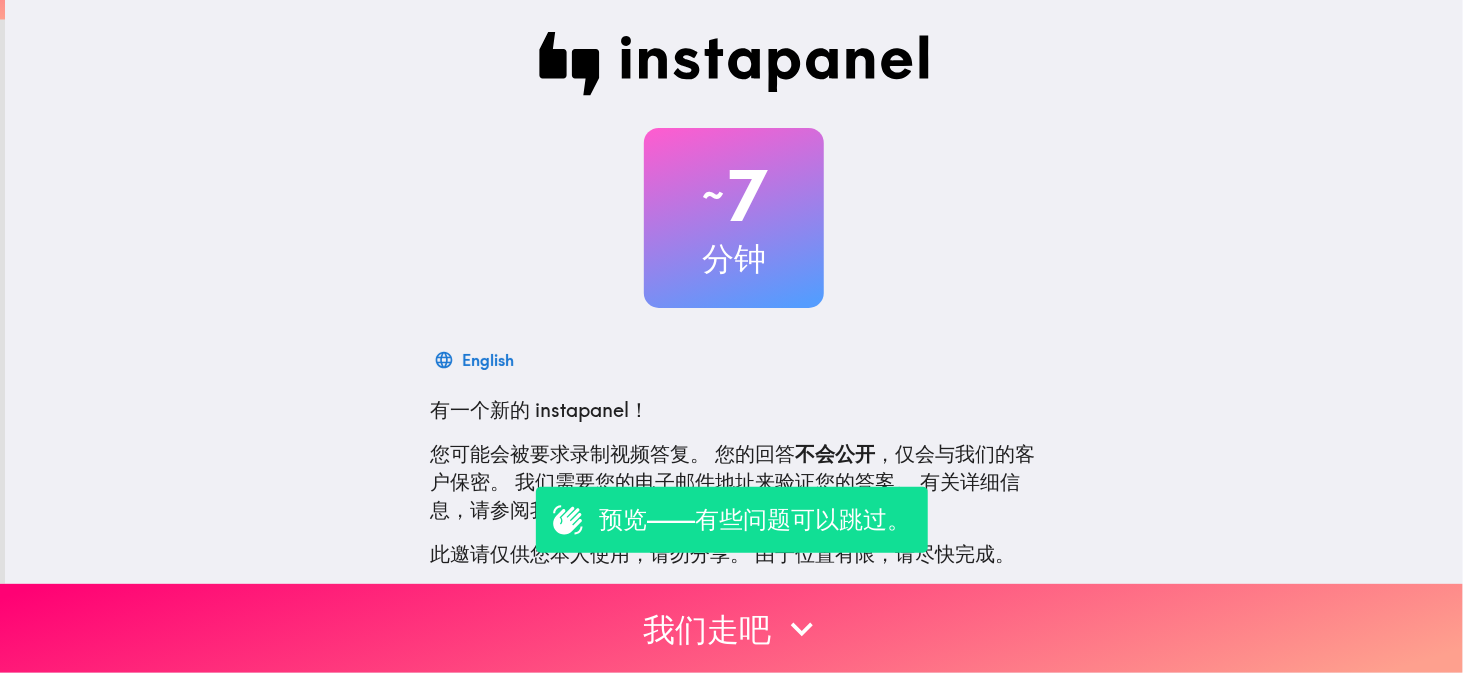 scroll, scrollTop: 104, scrollLeft: 0, axis: vertical 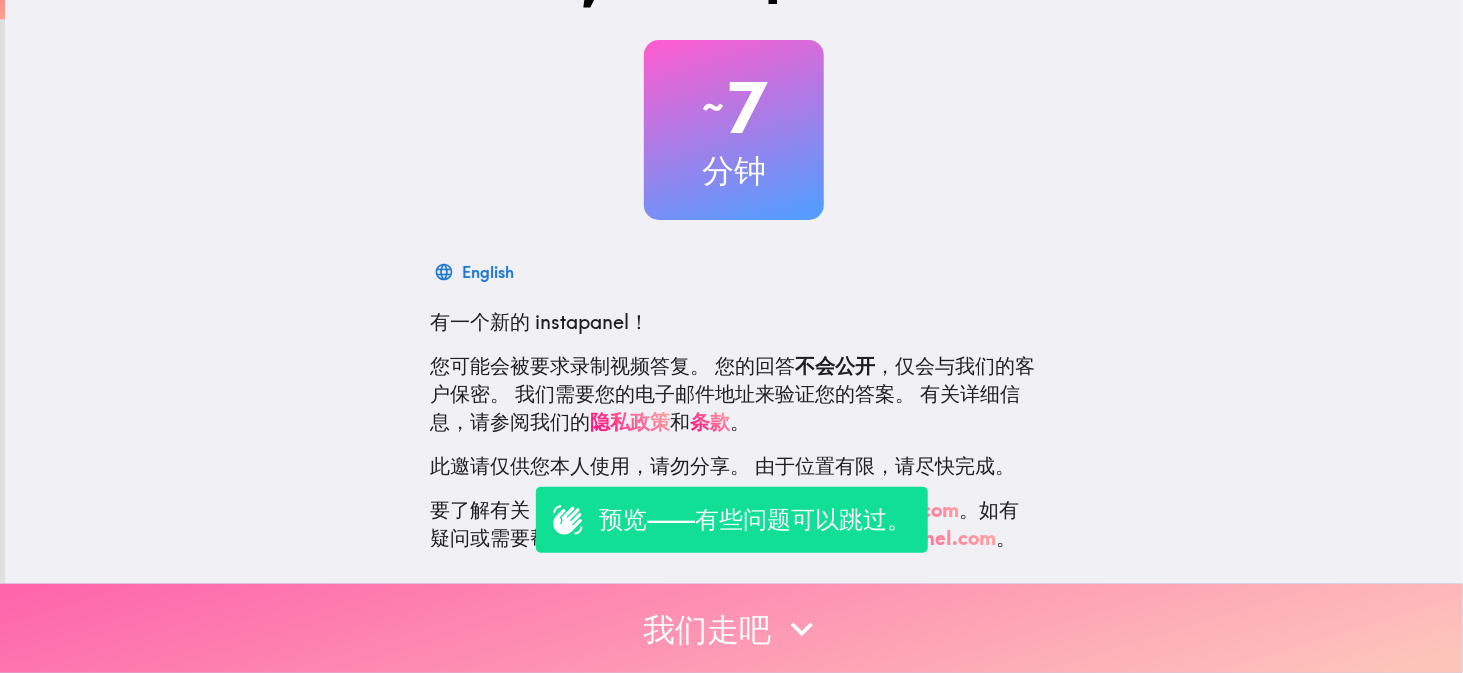 click on "我们走吧" at bounding box center [731, 628] 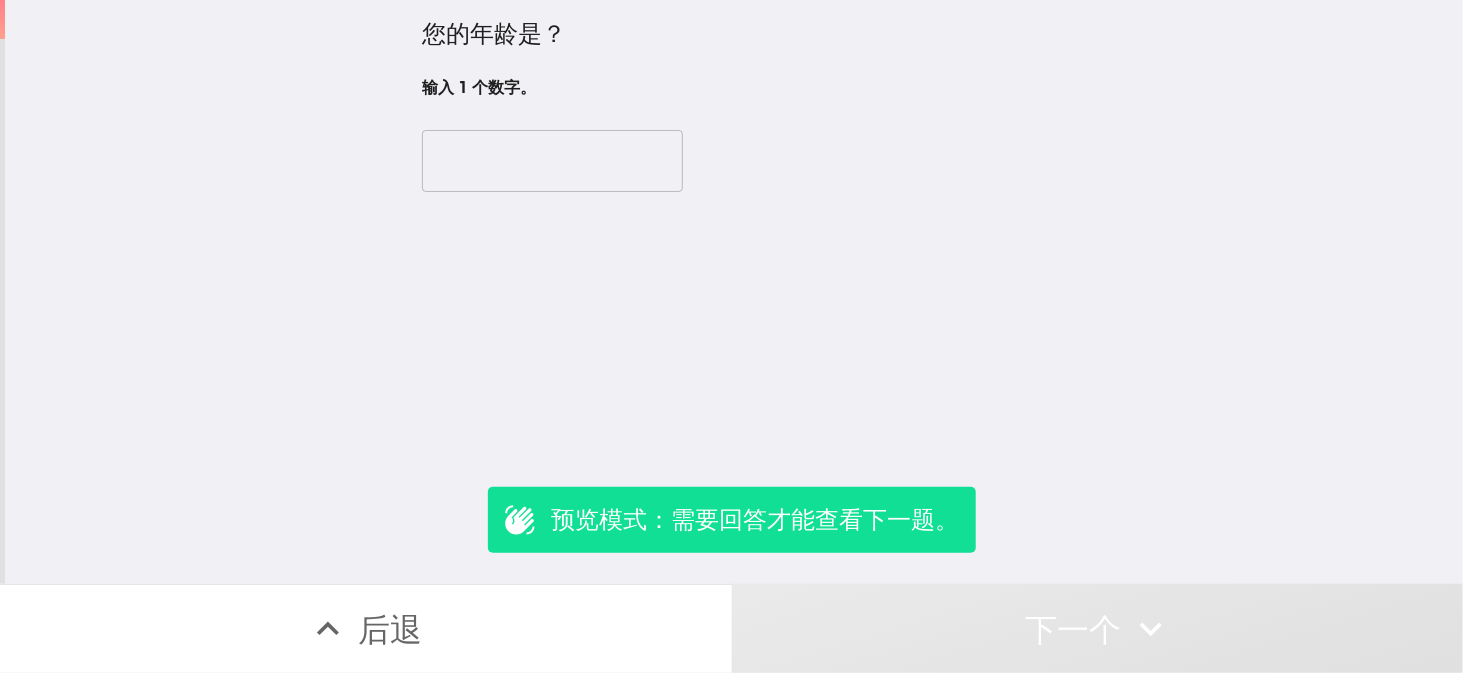 click at bounding box center [552, 161] 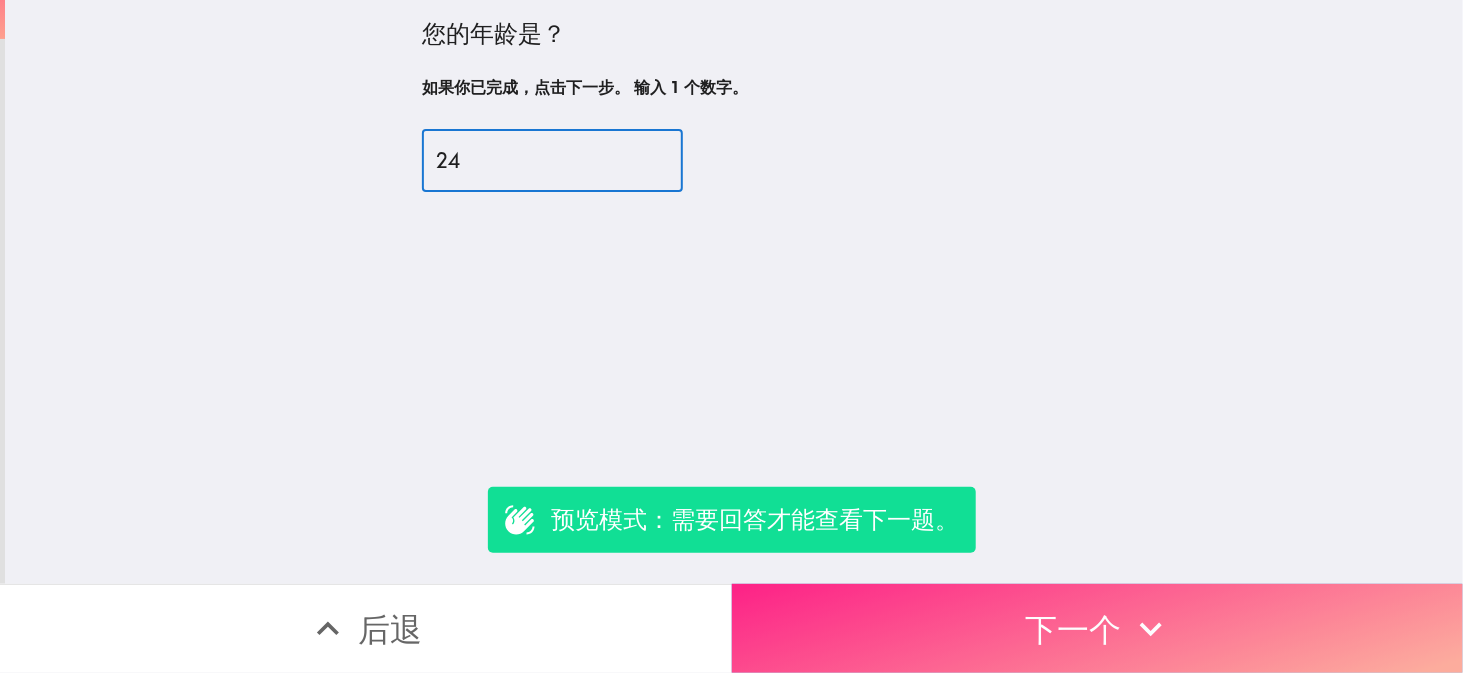 type on "24" 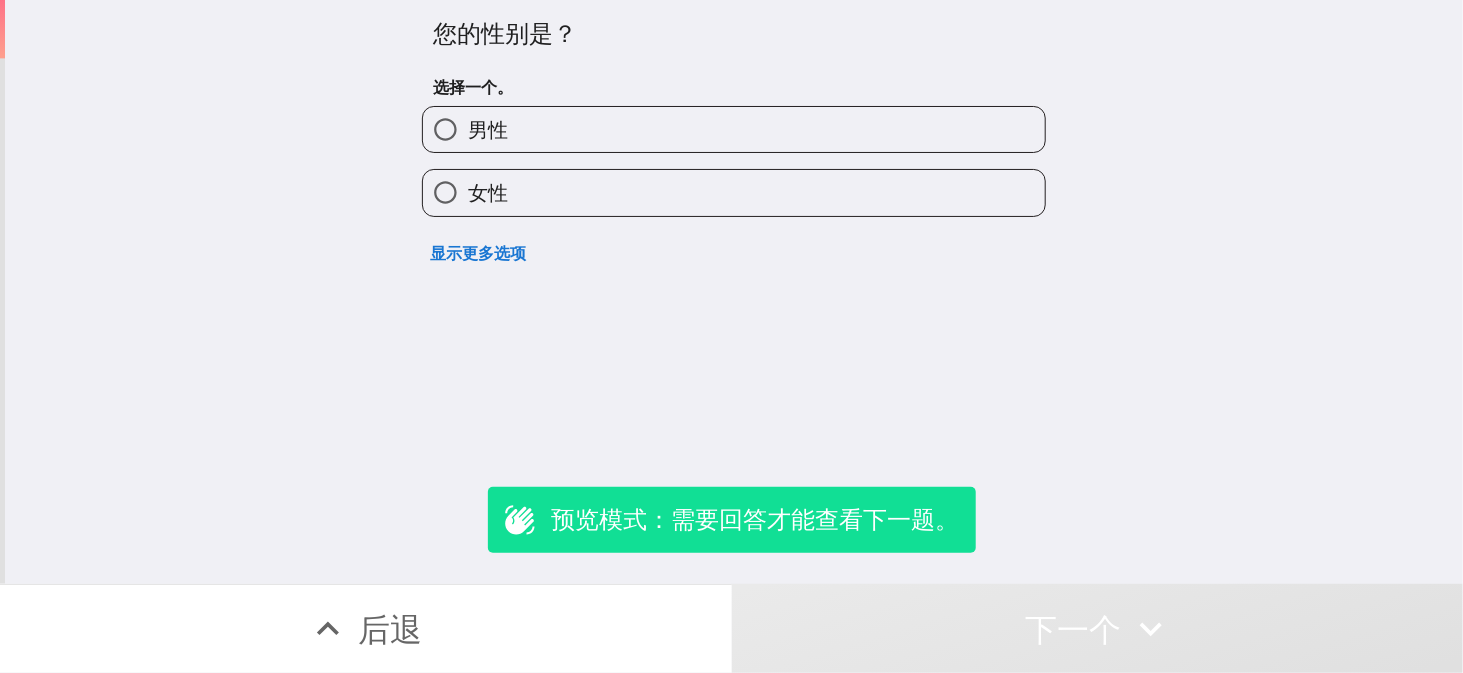 click on "男性" at bounding box center (734, 129) 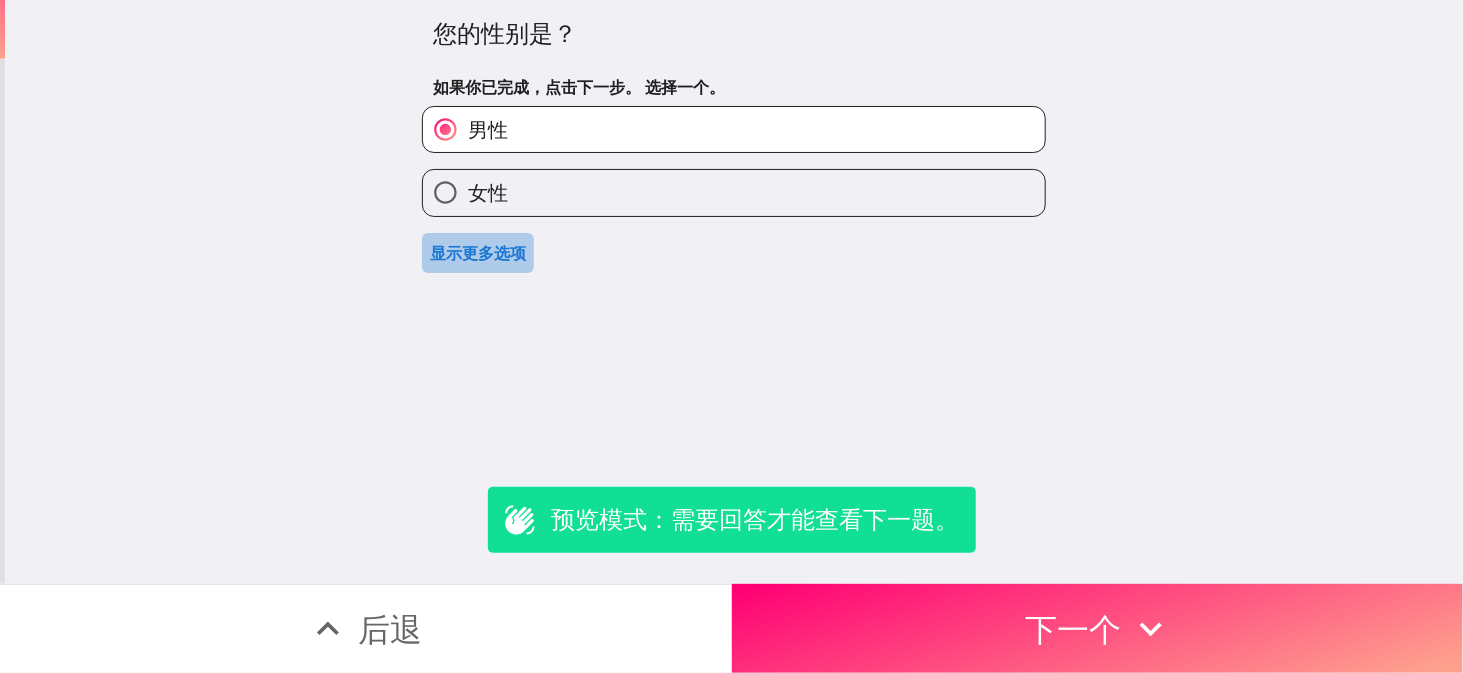 click on "显示更多选项" at bounding box center [478, 253] 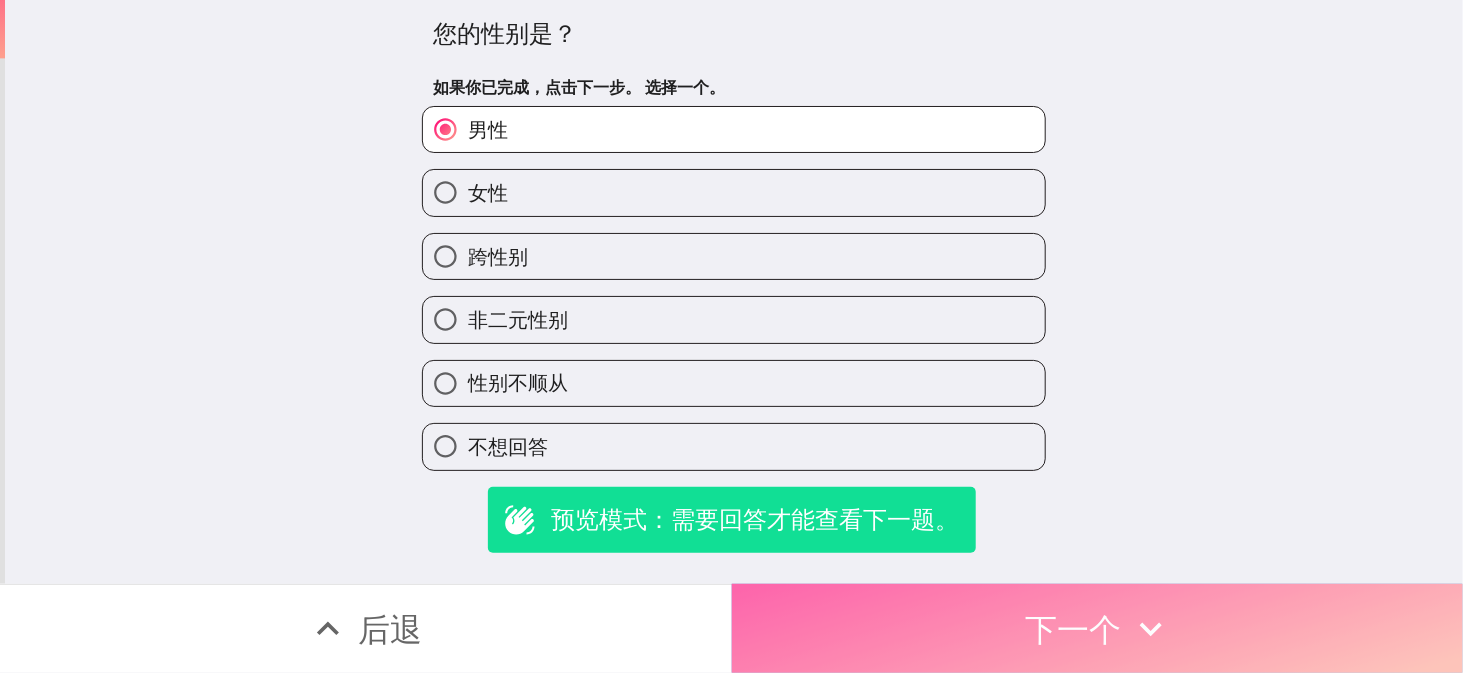 click on "下一个" at bounding box center (1098, 628) 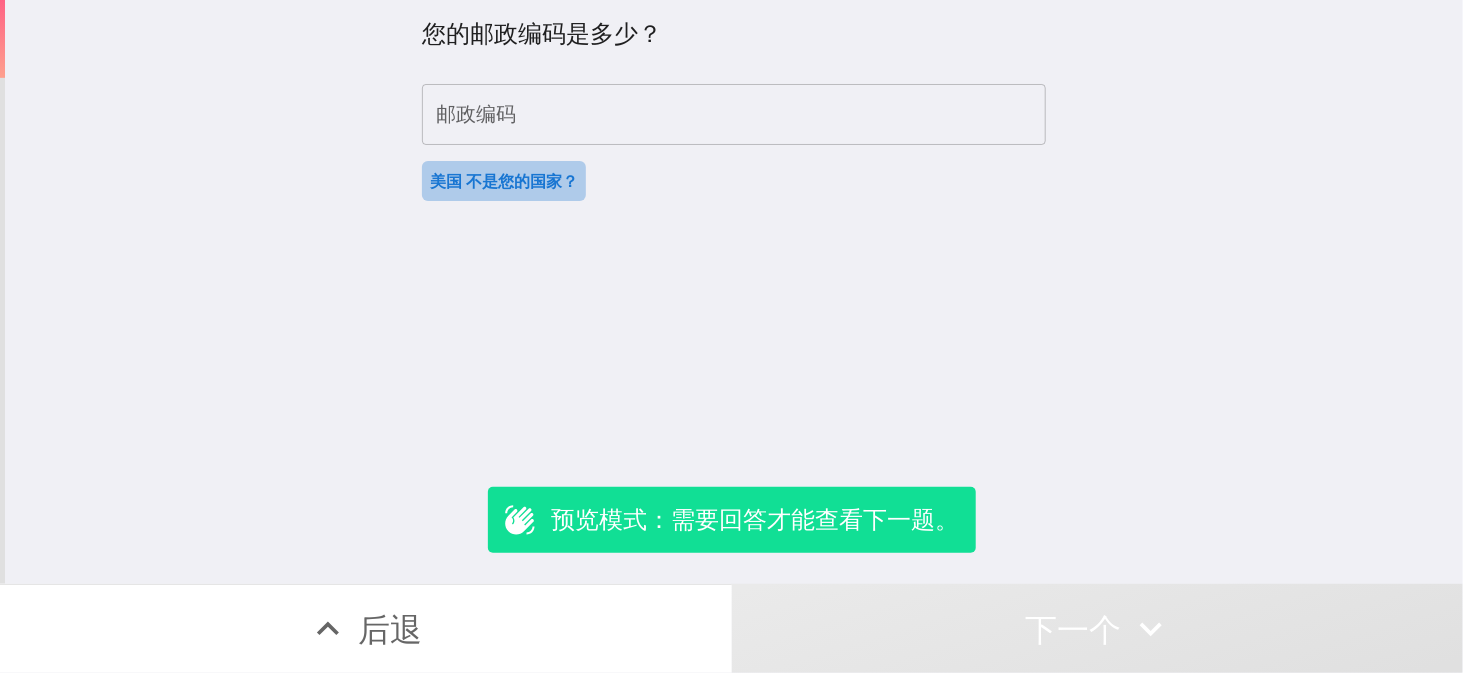 click on "美国 不是您的国家？" at bounding box center [504, 181] 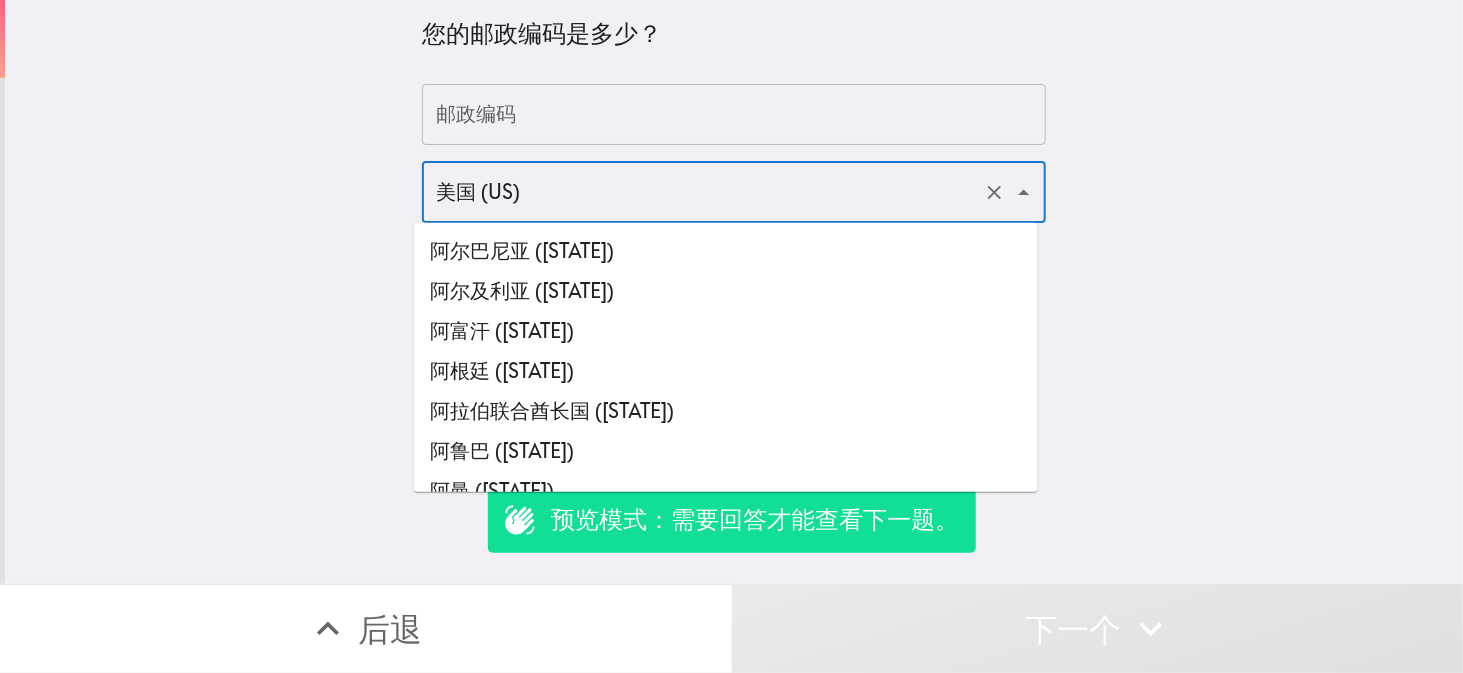 click on "美国 (US)" at bounding box center [706, 192] 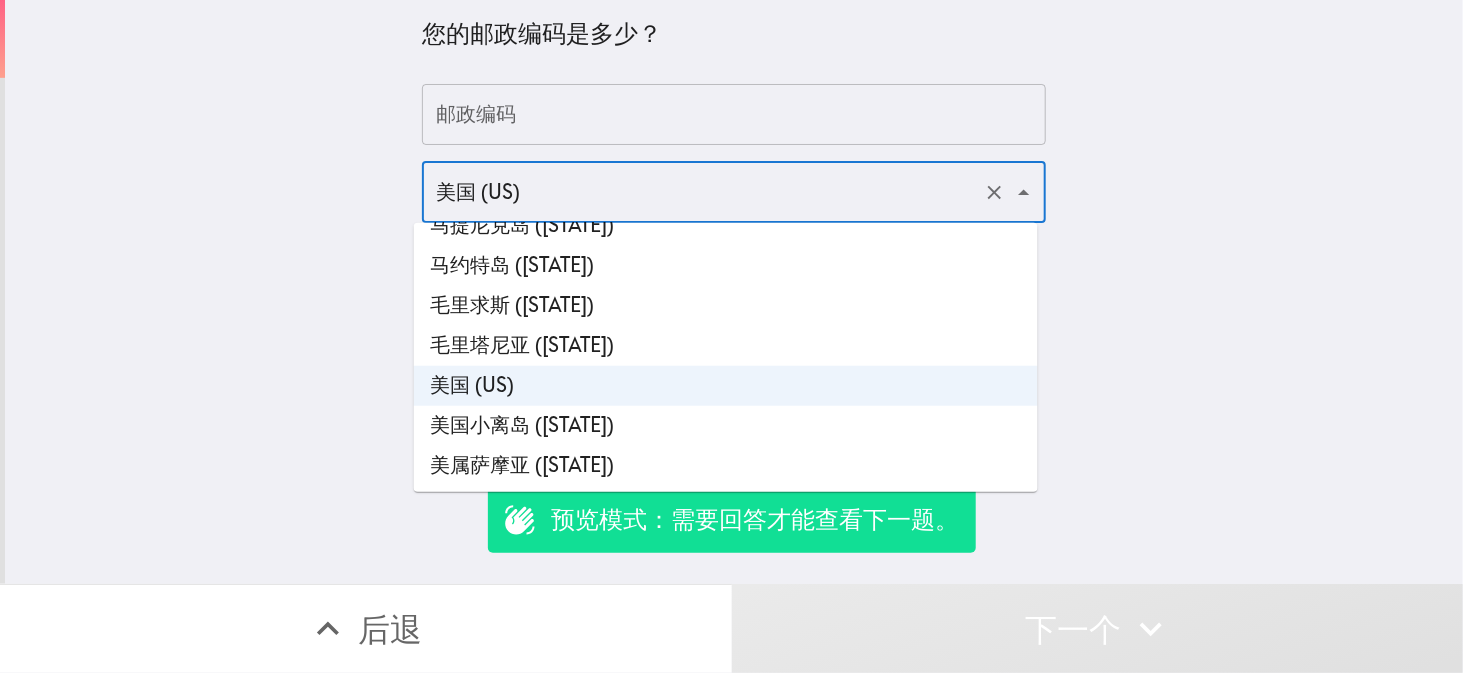 scroll, scrollTop: 5578, scrollLeft: 0, axis: vertical 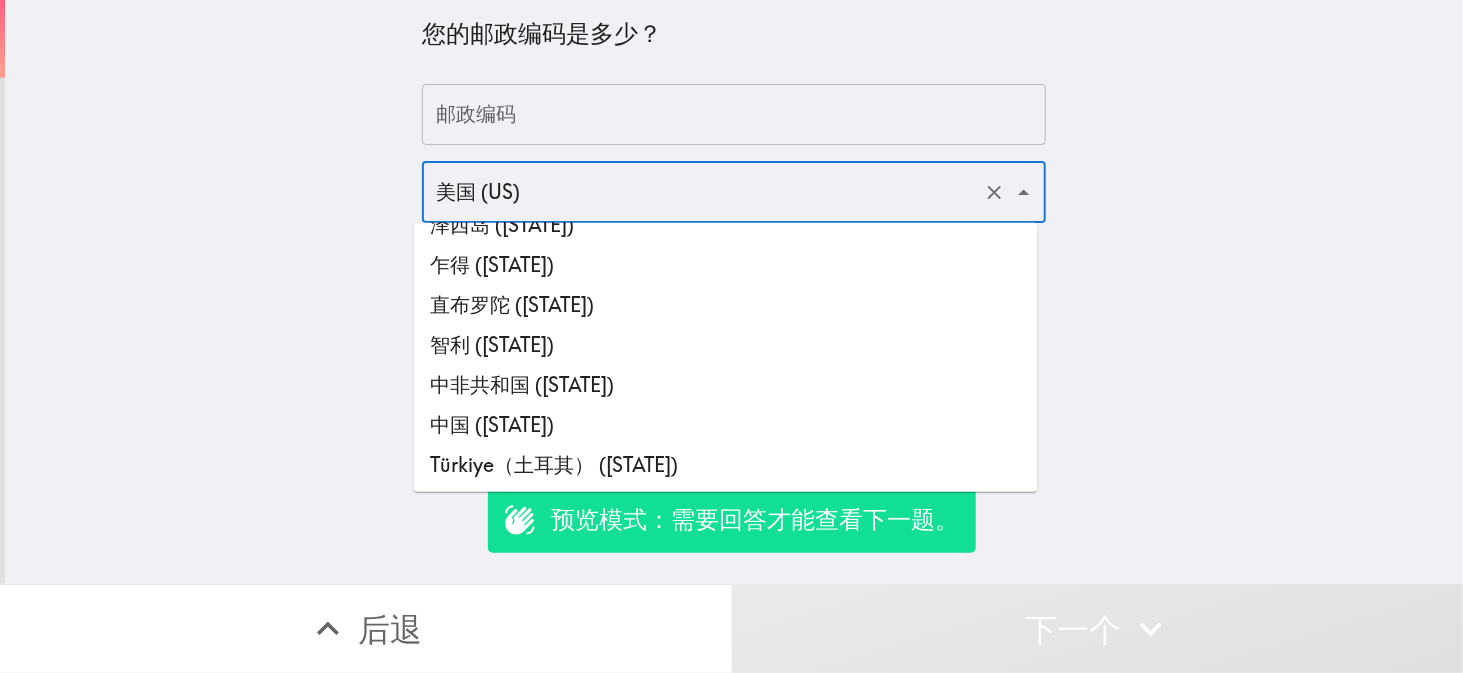 click on "中国 ([STATE])" at bounding box center (726, 425) 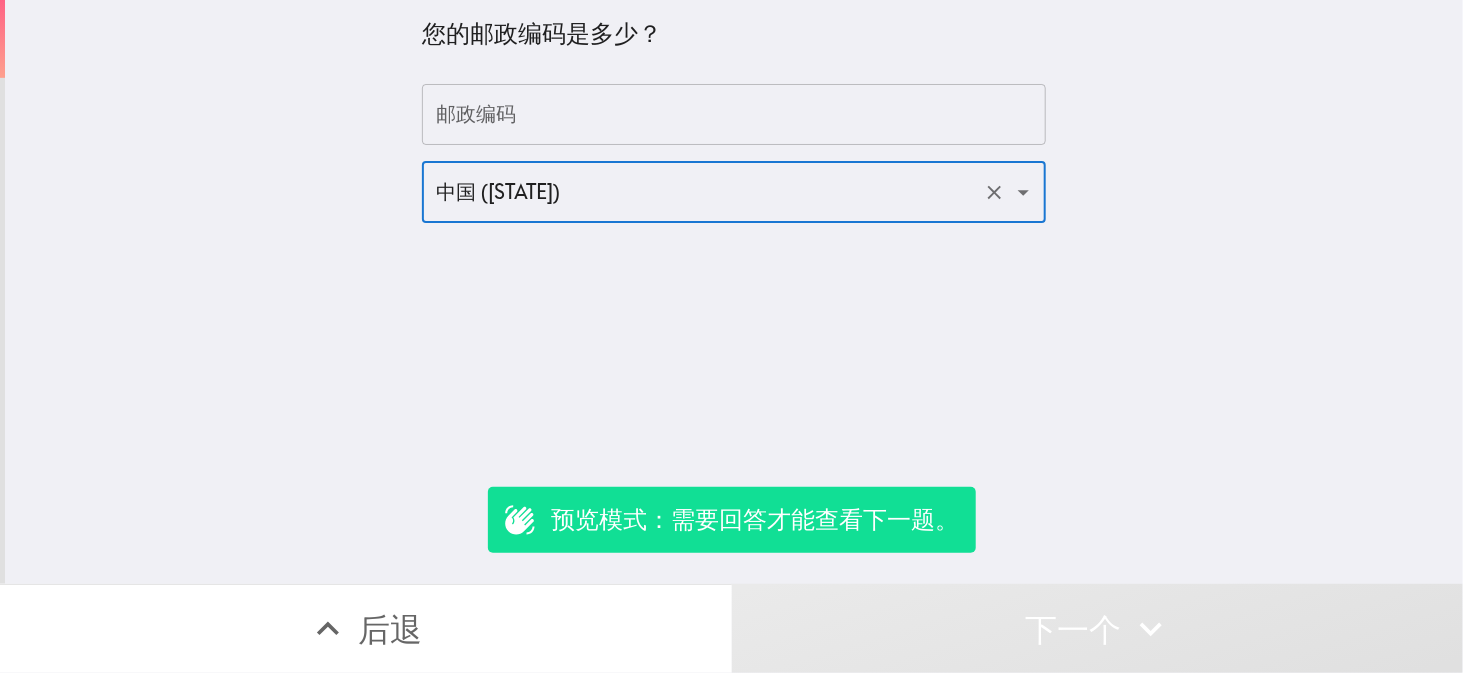 click on "邮政编码" at bounding box center (734, 115) 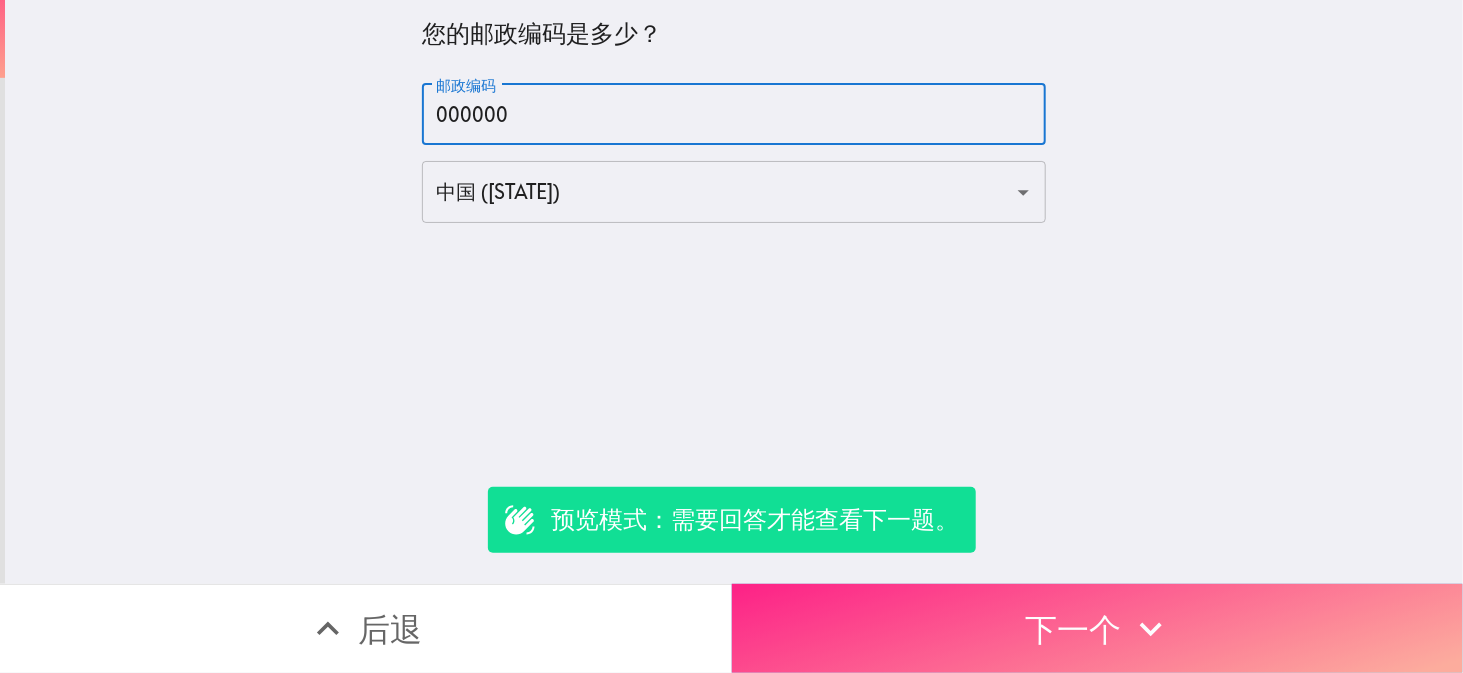 type on "000000" 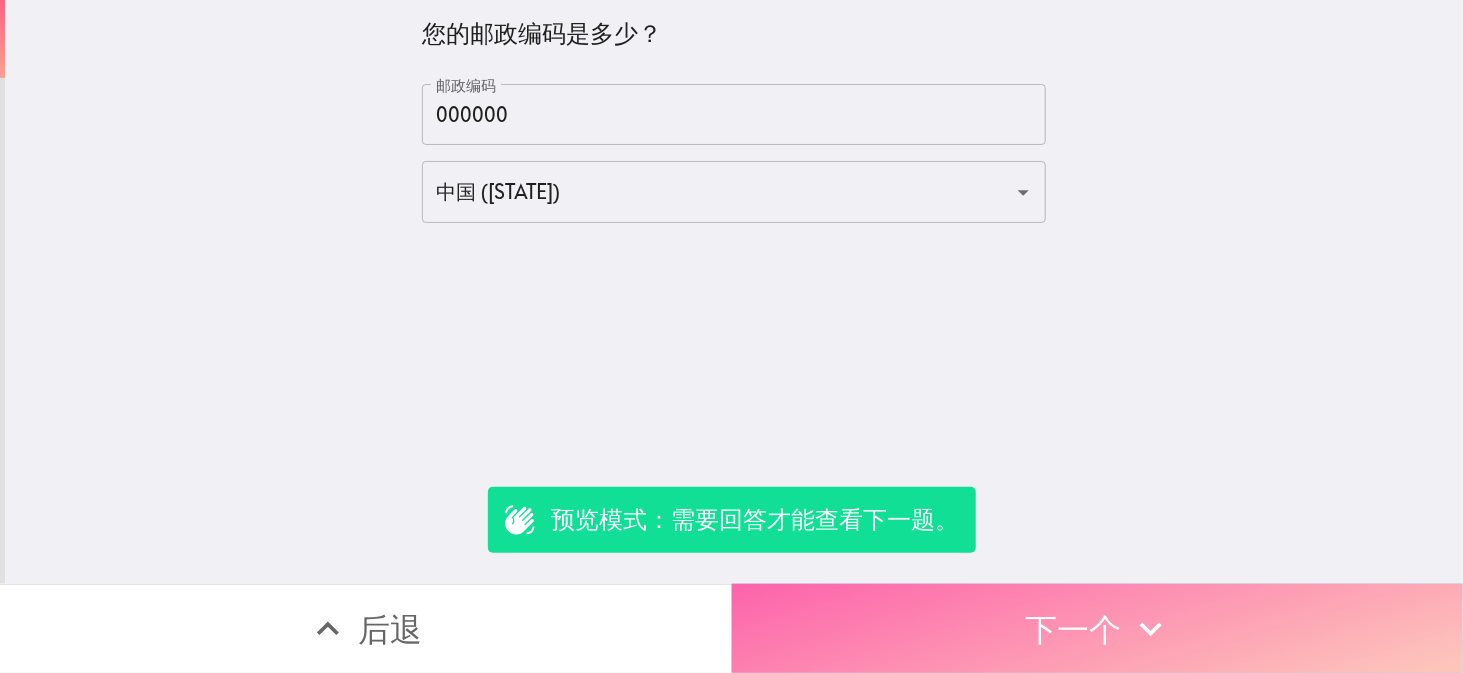 click on "下一个" at bounding box center (1098, 628) 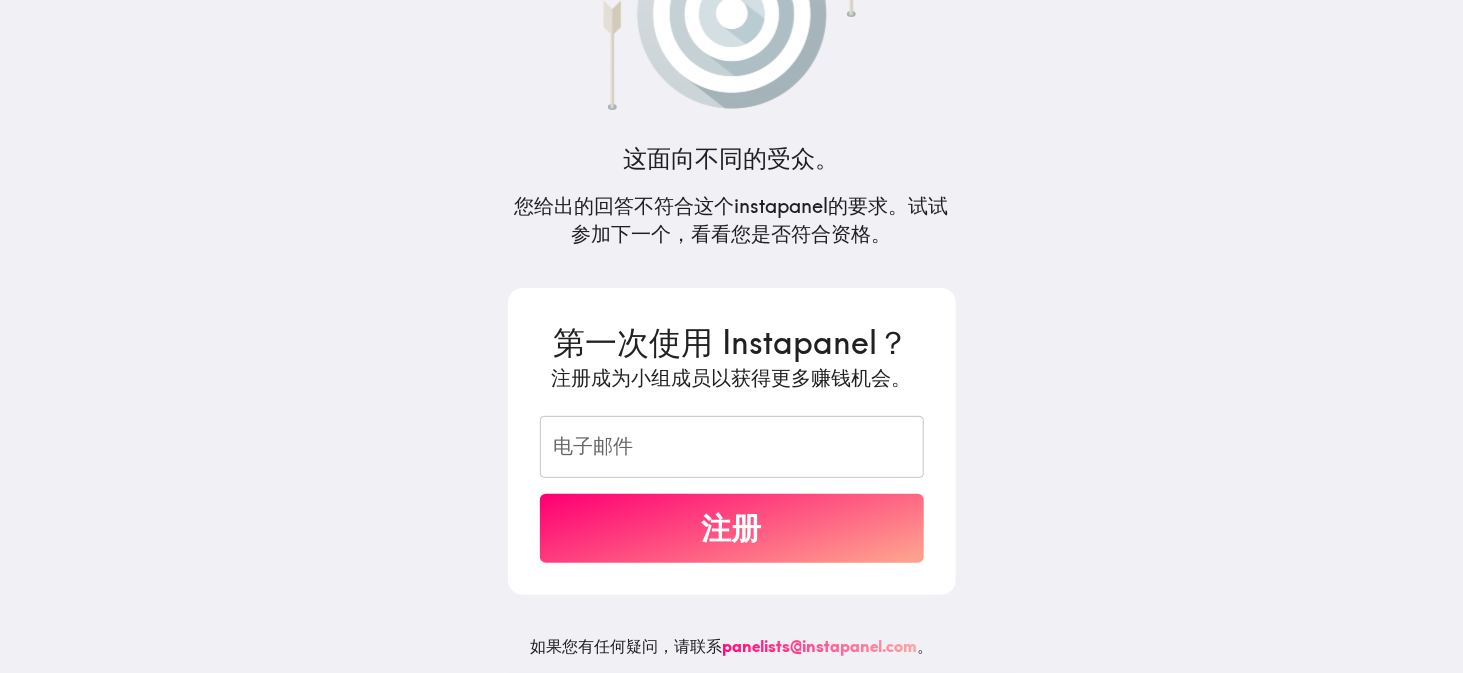 scroll, scrollTop: 0, scrollLeft: 0, axis: both 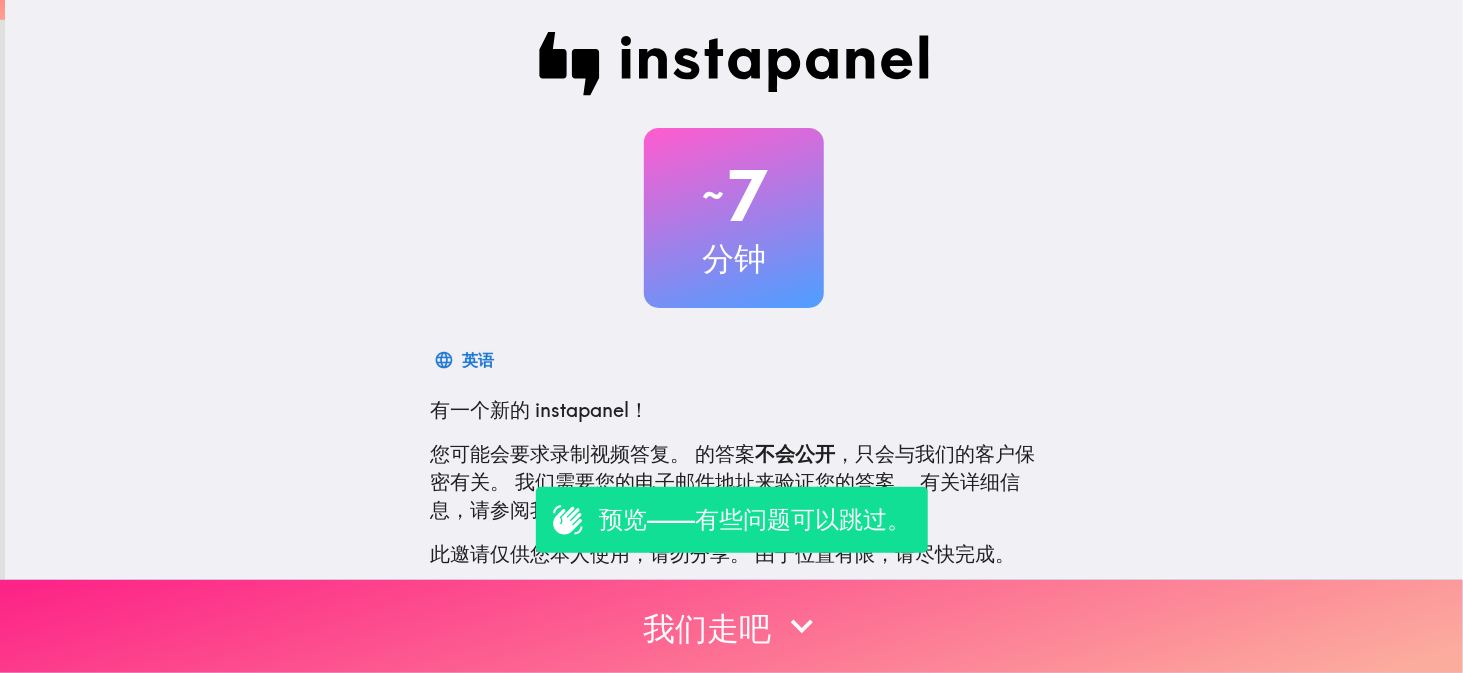 click on "我们走吧" at bounding box center [708, 629] 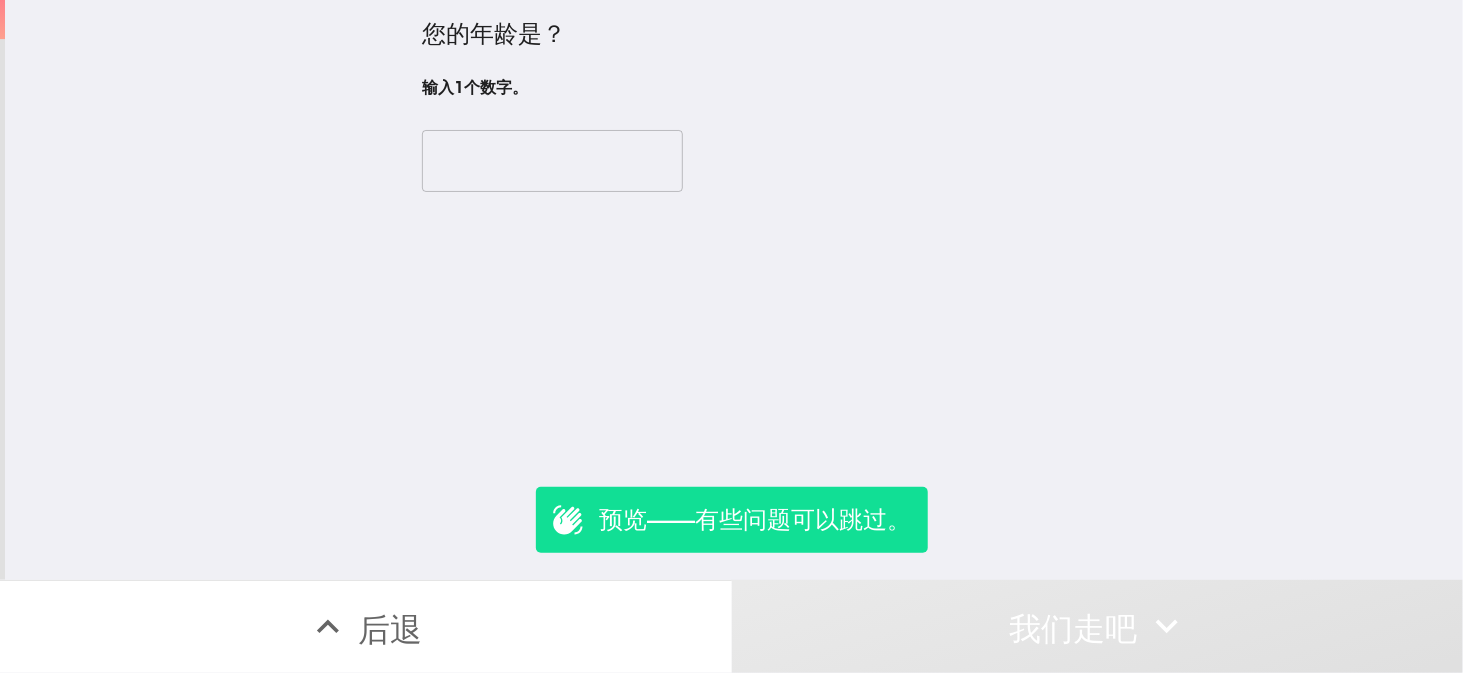 click at bounding box center (552, 161) 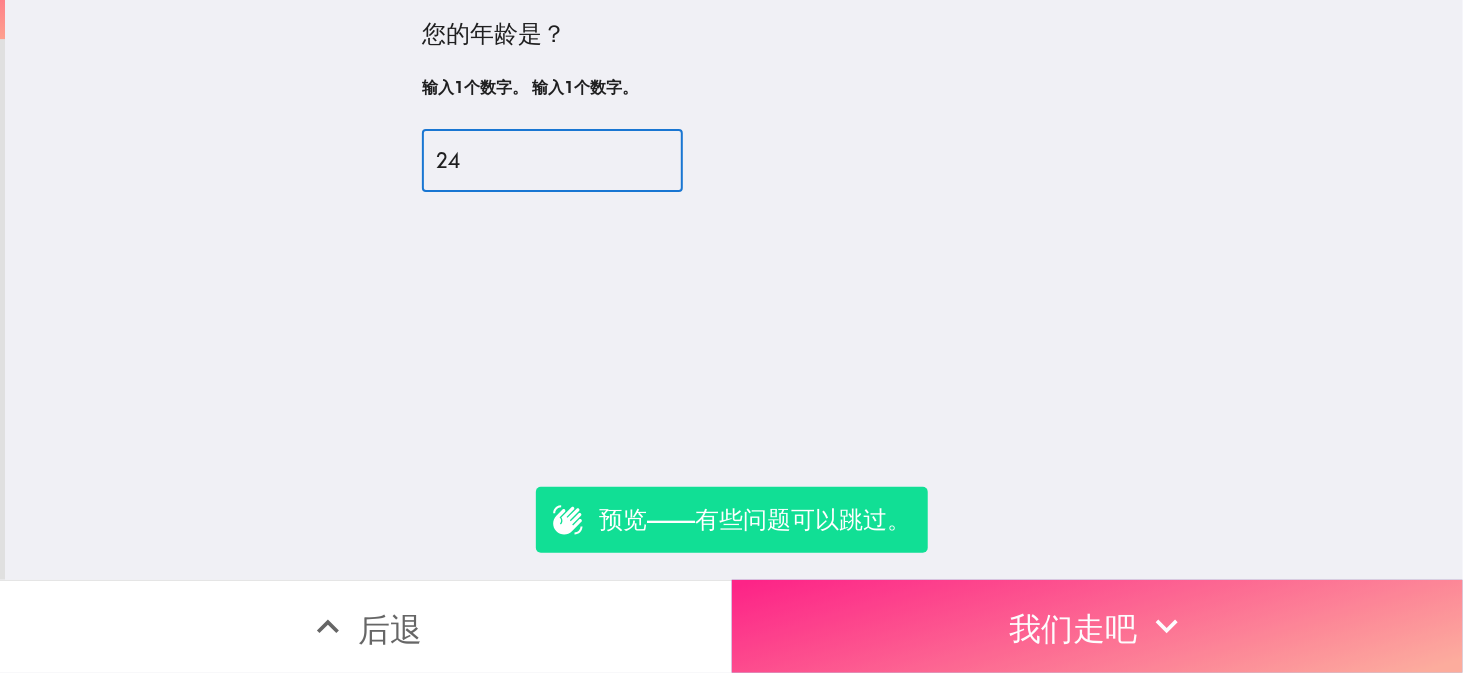 type on "24" 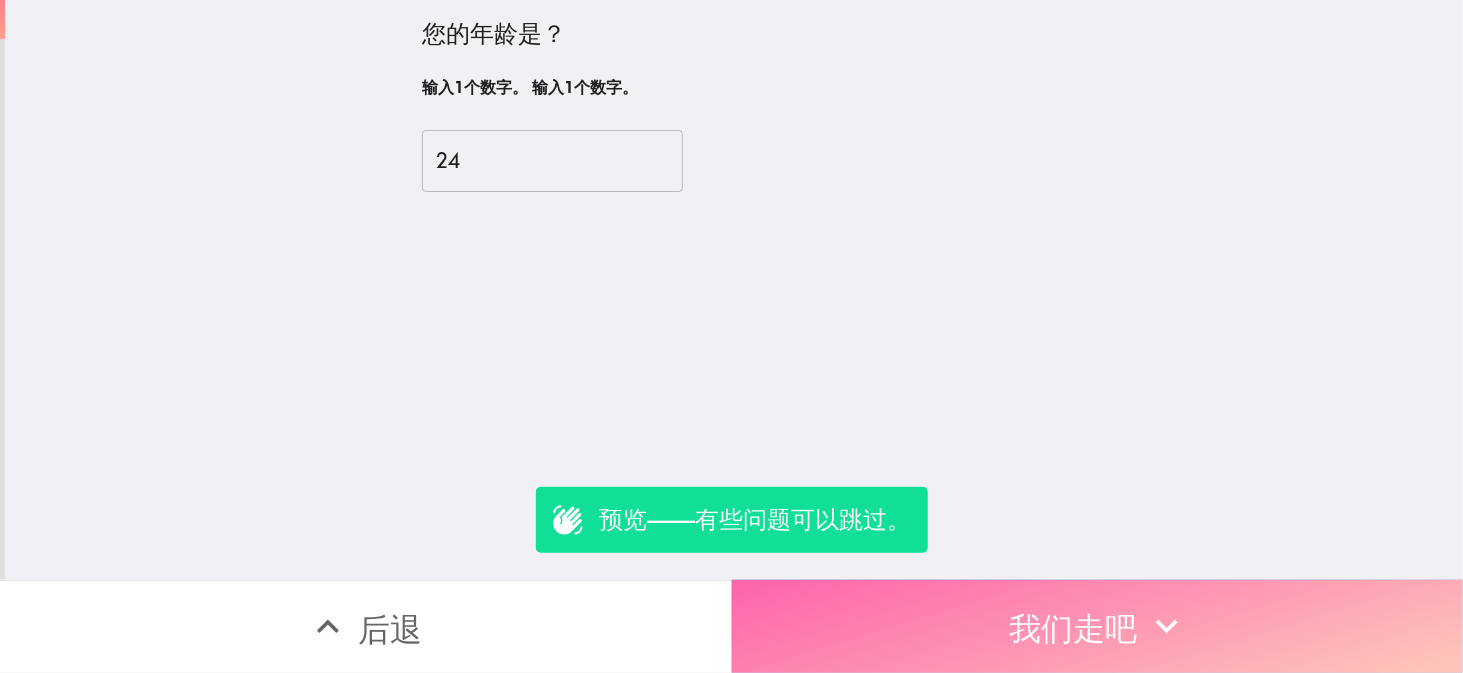 click on "我们走吧" at bounding box center (1098, 626) 